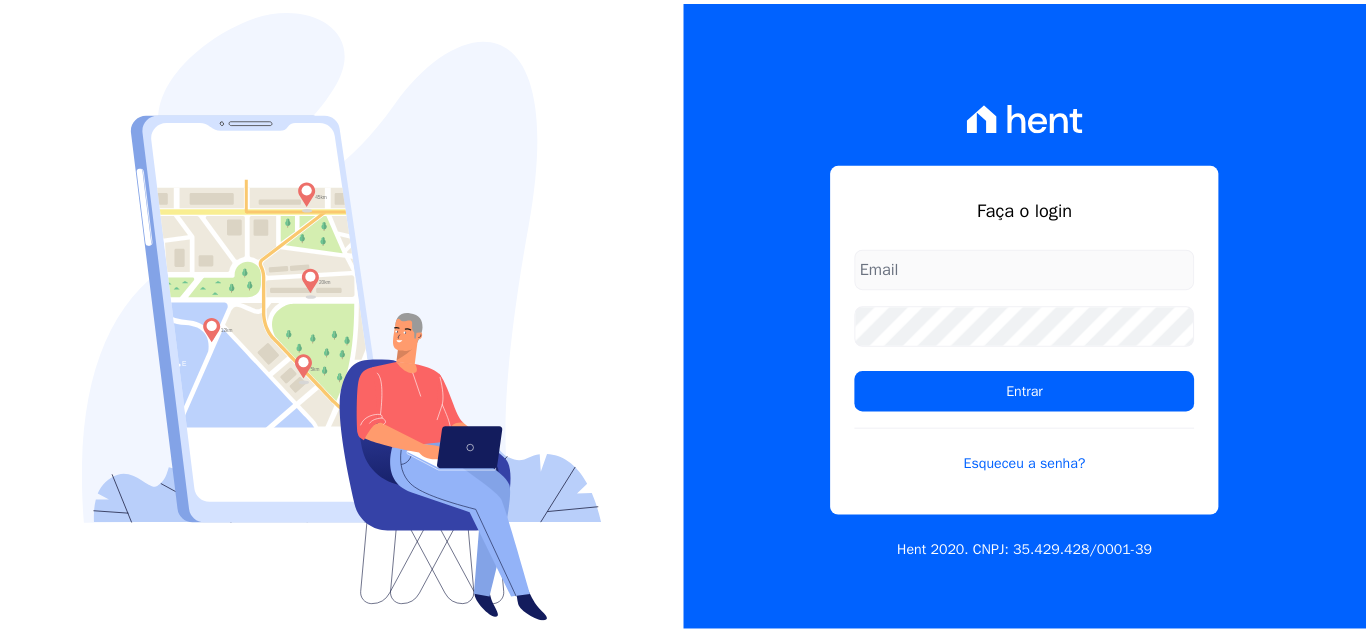 scroll, scrollTop: 0, scrollLeft: 0, axis: both 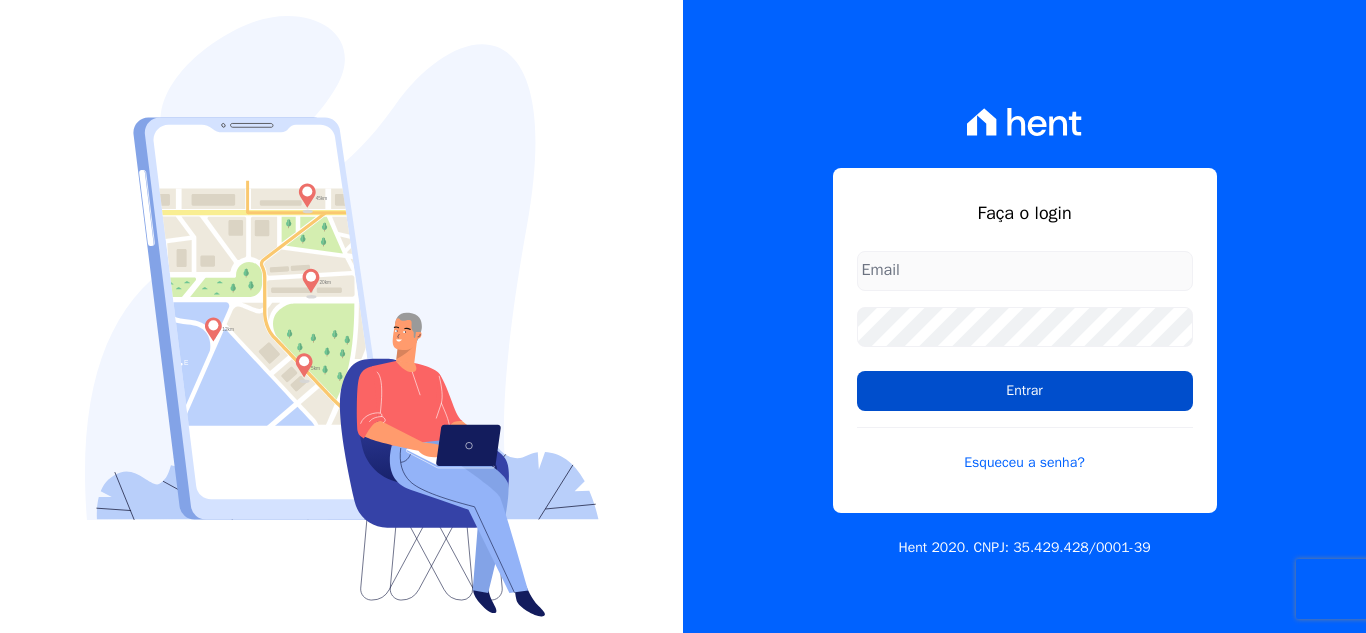 type on "[USERNAME]@example.com" 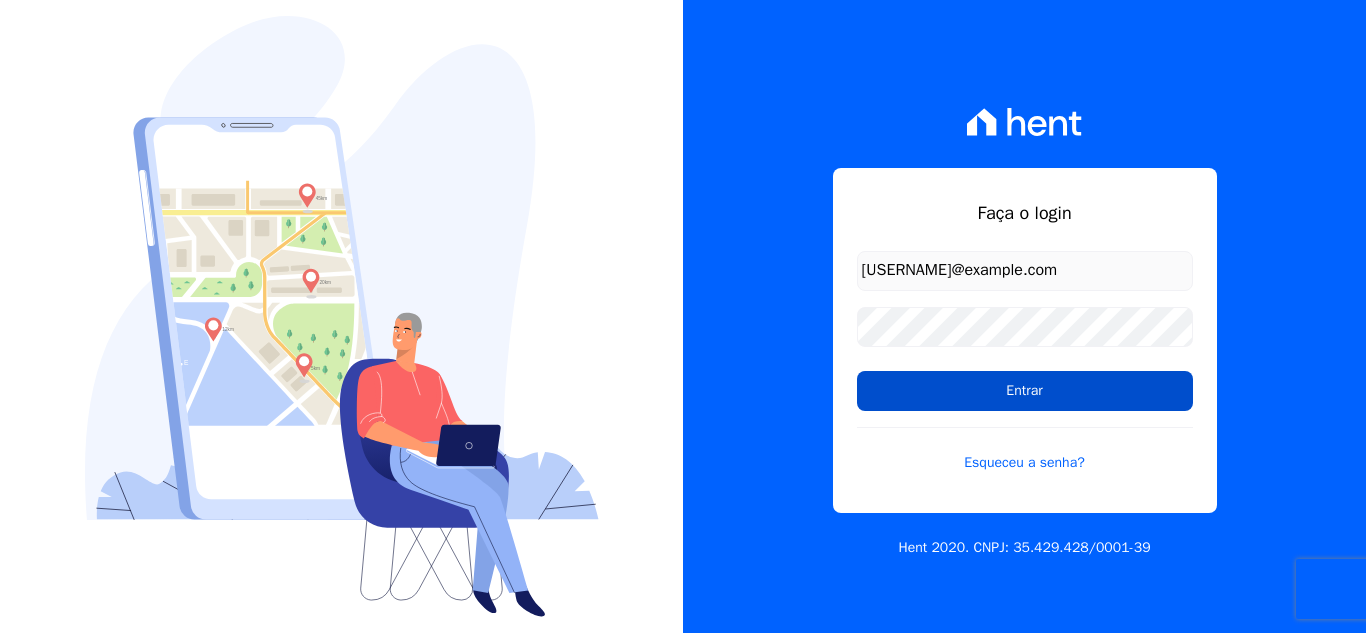 click on "Entrar" at bounding box center [1025, 391] 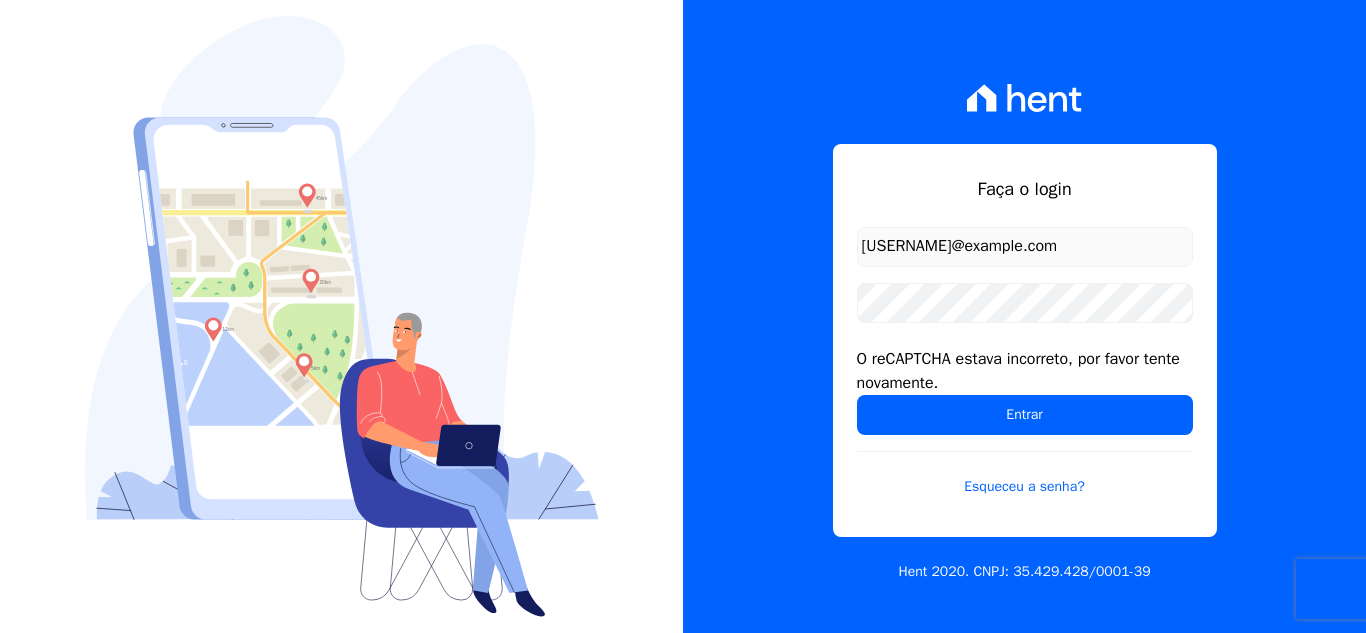 scroll, scrollTop: 0, scrollLeft: 0, axis: both 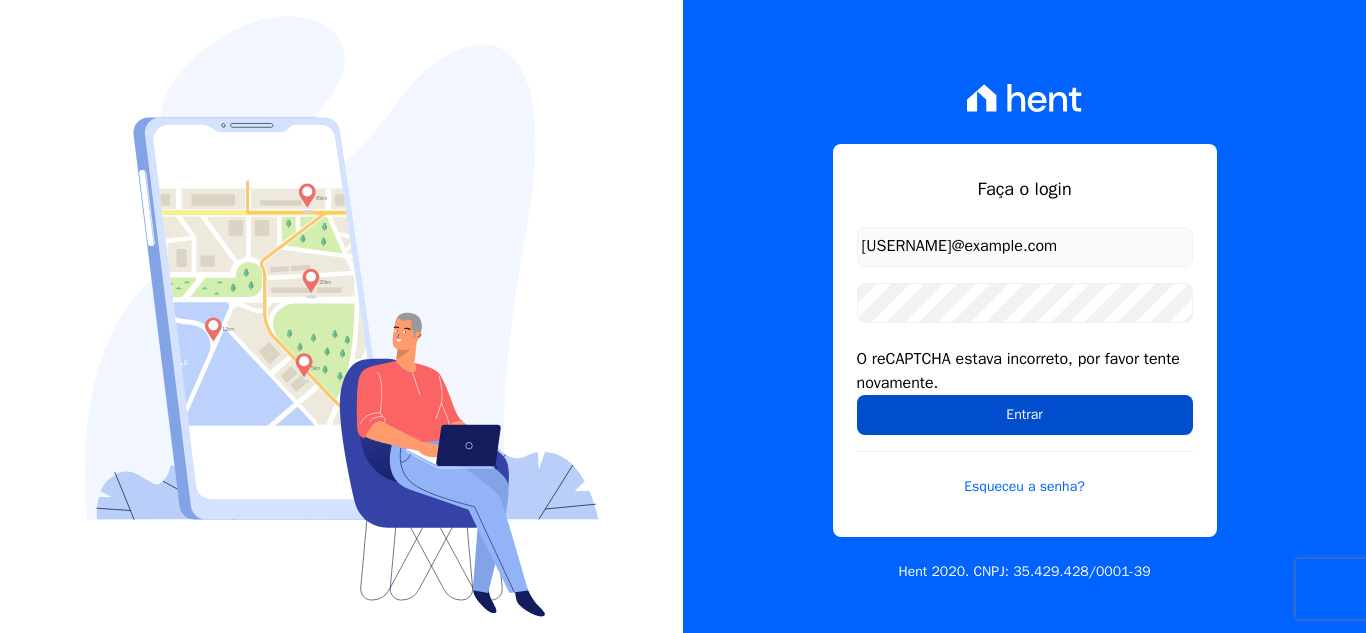click on "Entrar" at bounding box center (1025, 415) 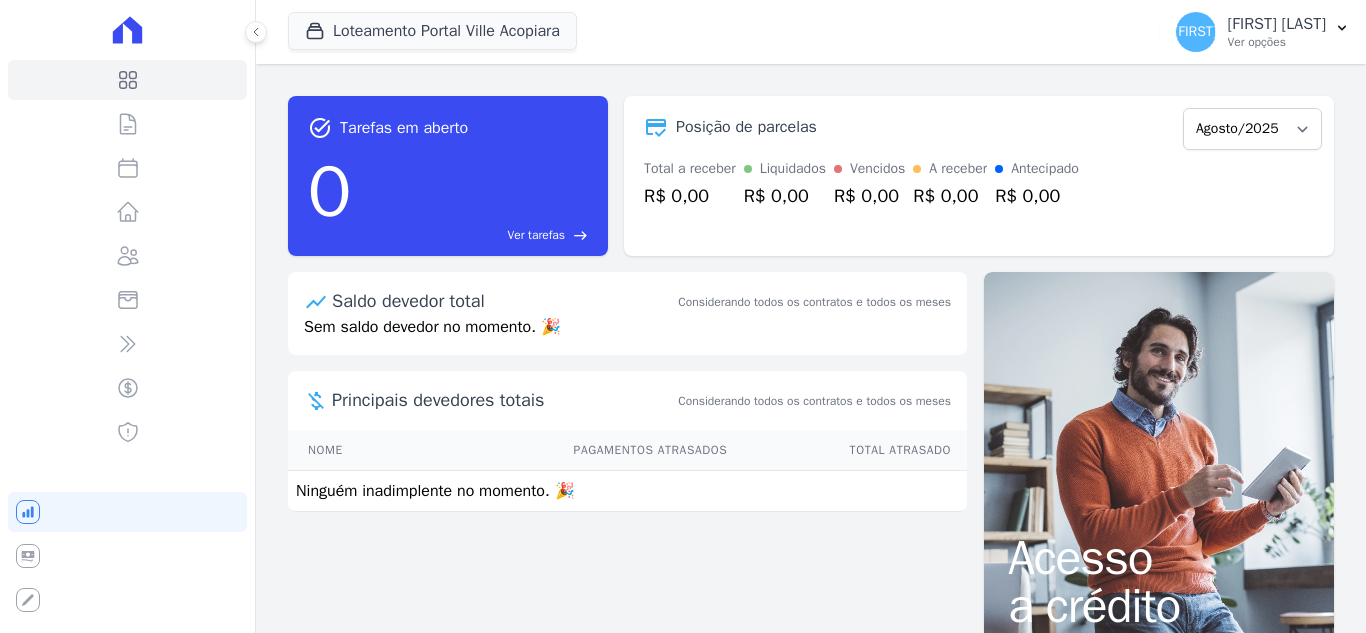 scroll, scrollTop: 0, scrollLeft: 0, axis: both 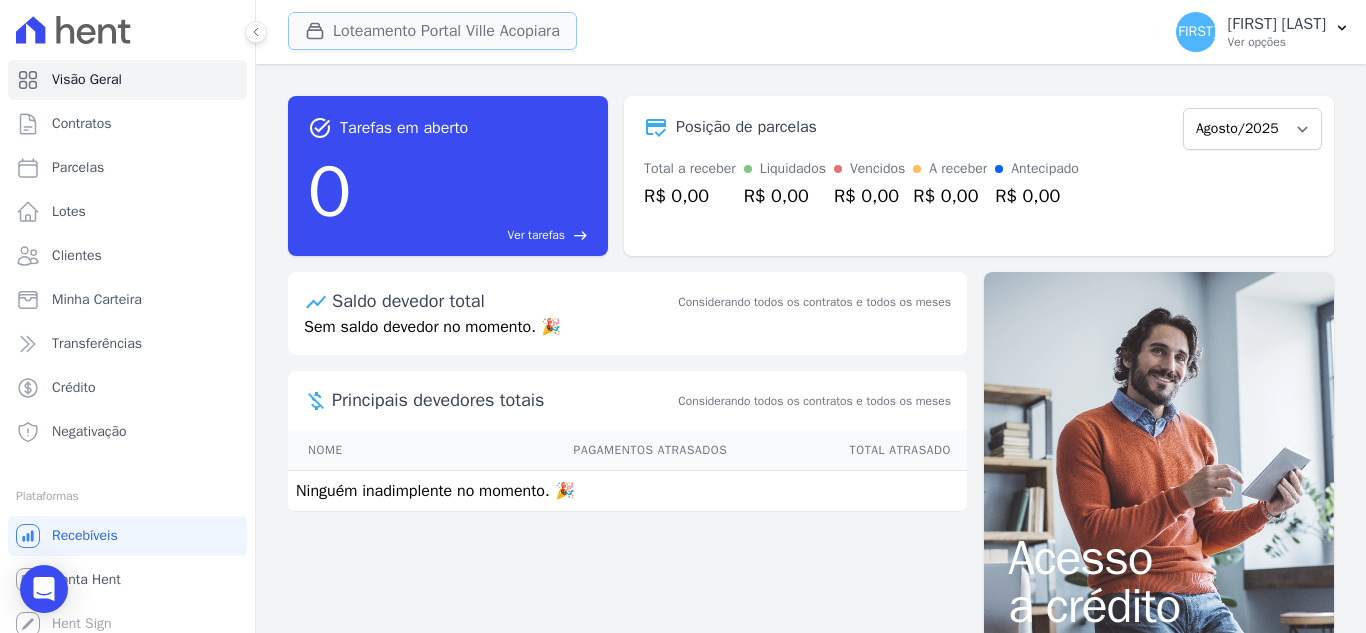 drag, startPoint x: 401, startPoint y: 46, endPoint x: 396, endPoint y: 101, distance: 55.226807 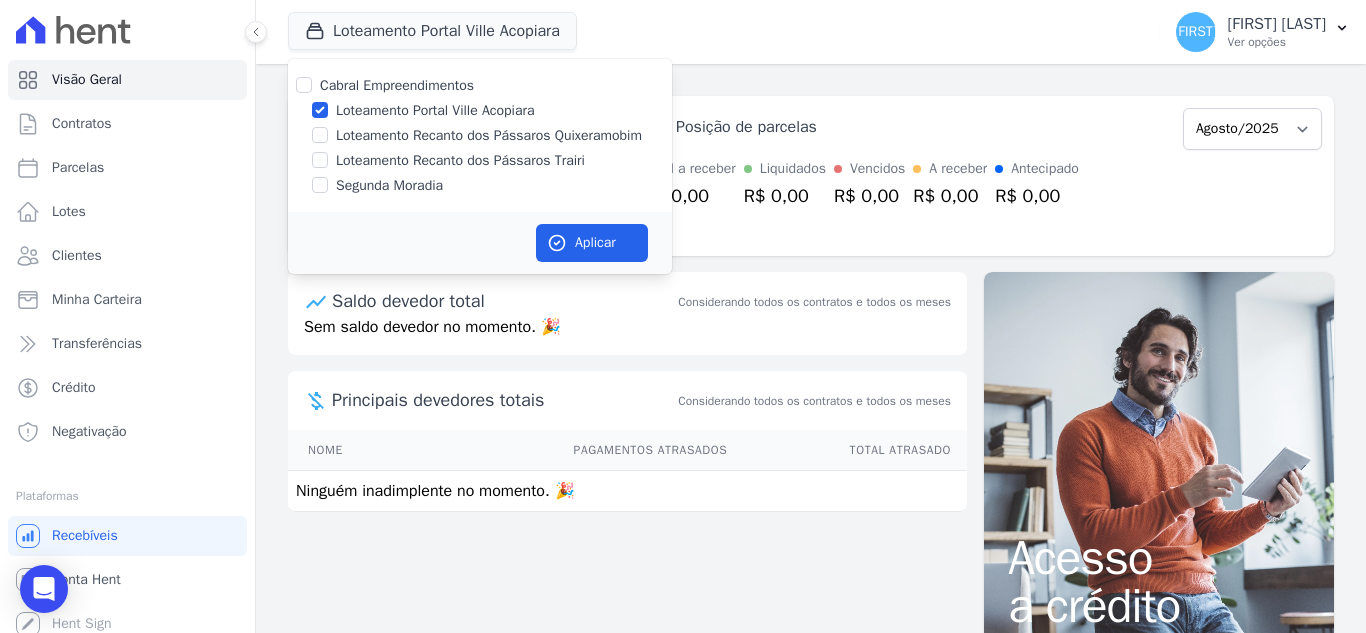 click on "Loteamento Portal Ville Acopiara" at bounding box center [435, 110] 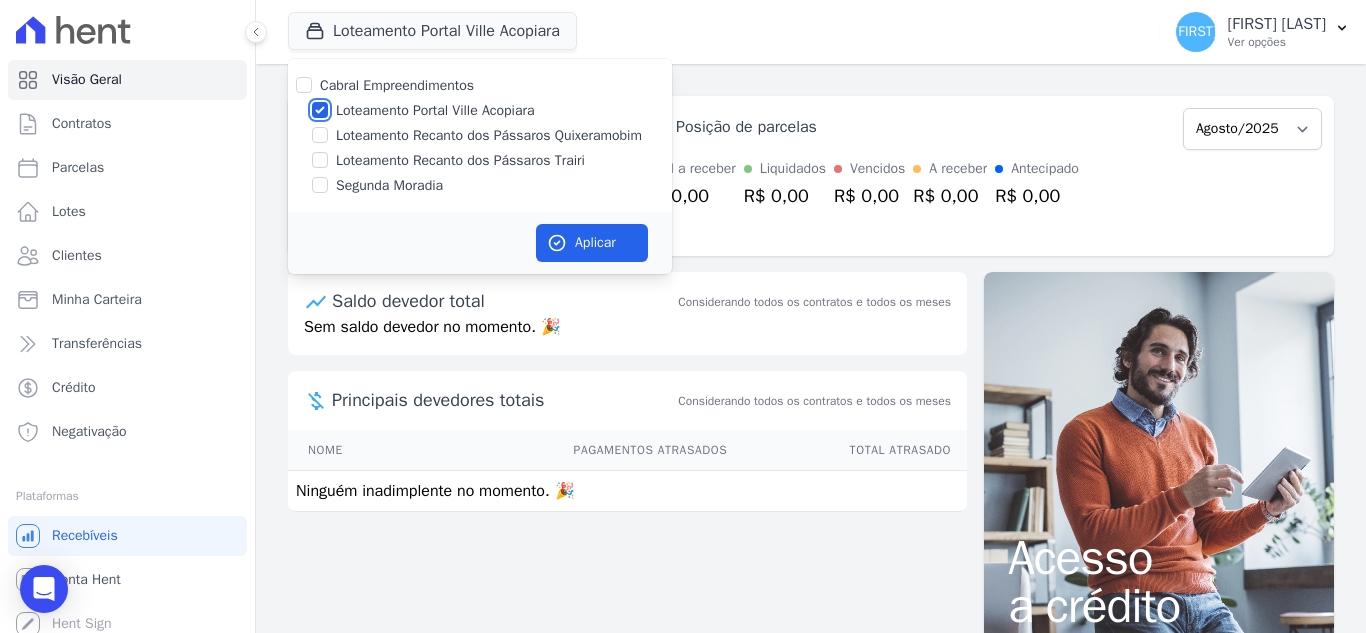 click on "Loteamento Portal Ville Acopiara" at bounding box center [320, 110] 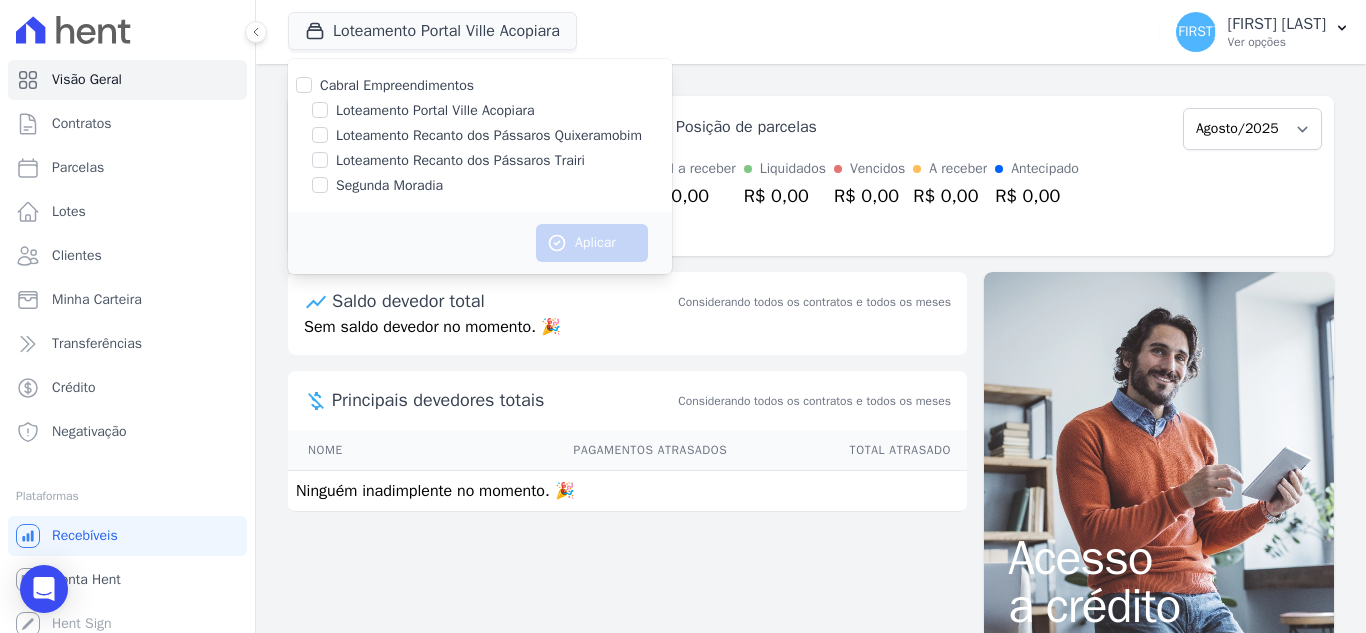 click on "Loteamento Recanto dos Pássaros Quixeramobim" at bounding box center (480, 135) 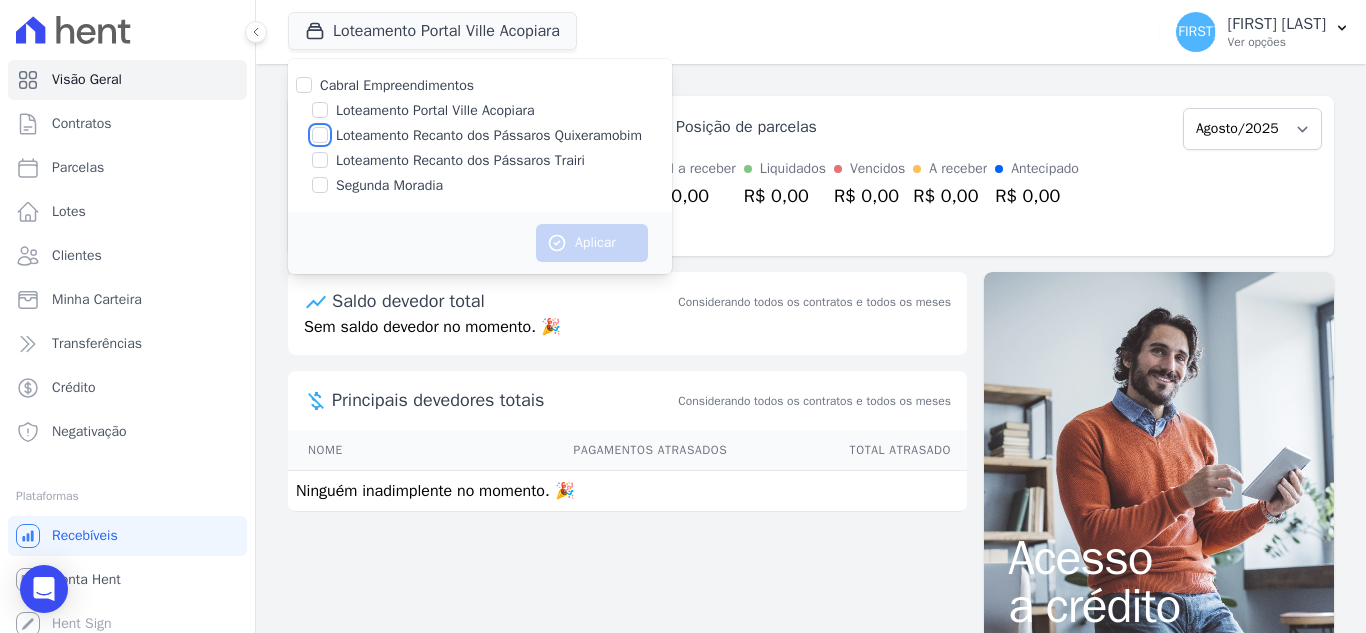 click on "Loteamento Recanto dos Pássaros Quixeramobim" at bounding box center (320, 135) 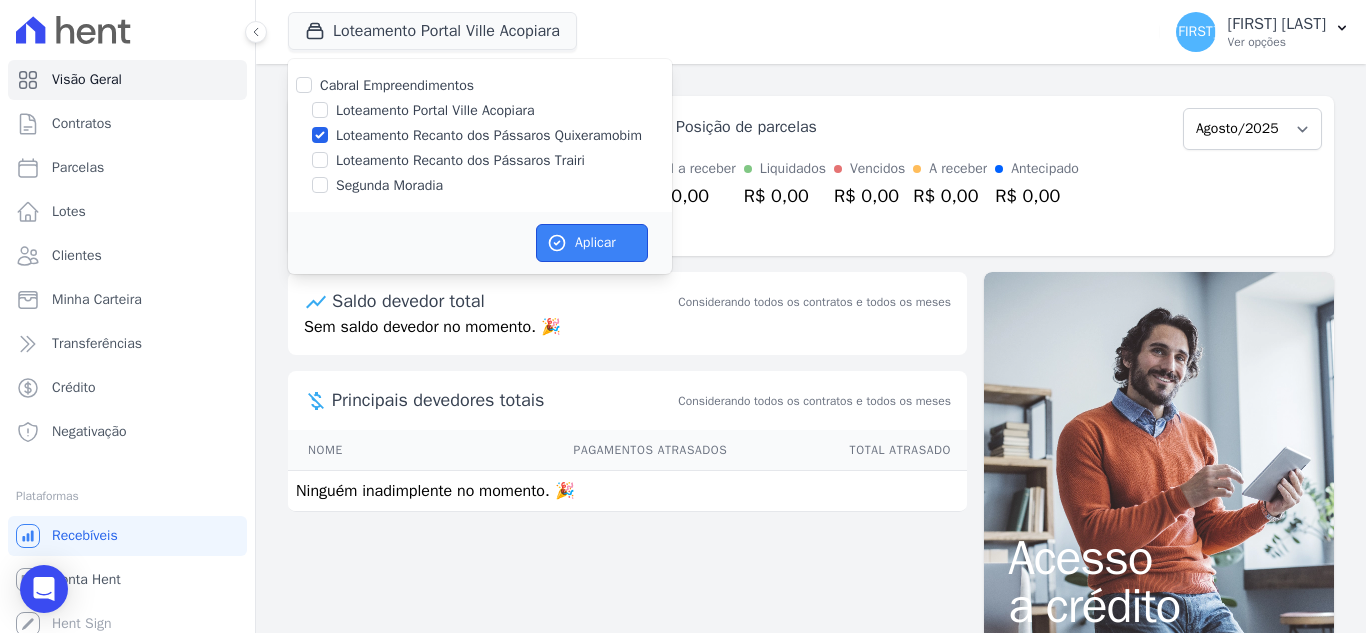 click 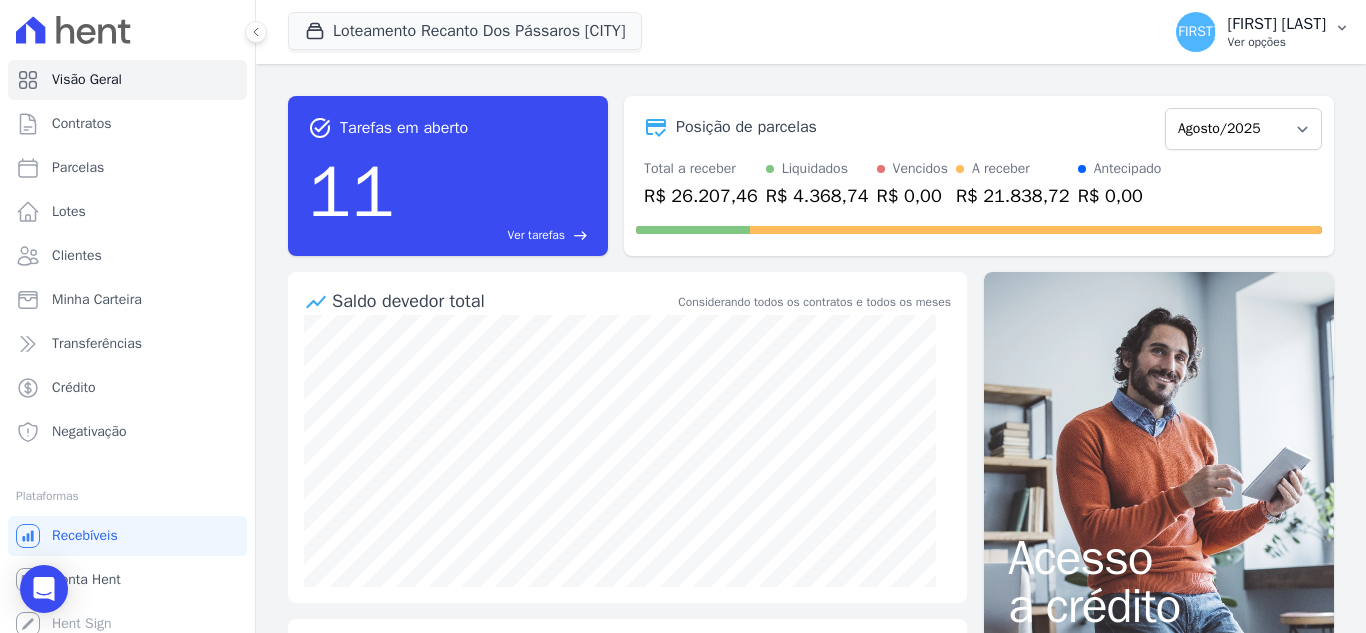 click on "JC
[FIRST] [LAST]
Ver opções" at bounding box center (1263, 32) 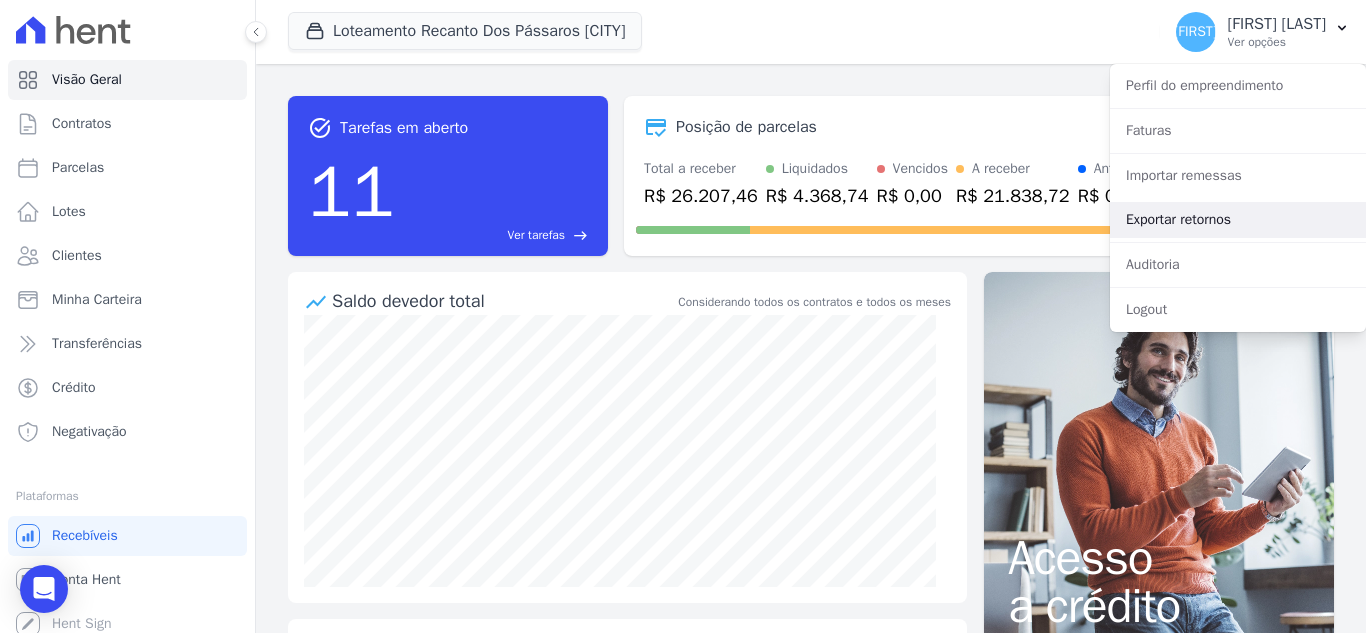 click on "Exportar retornos" at bounding box center (1238, 220) 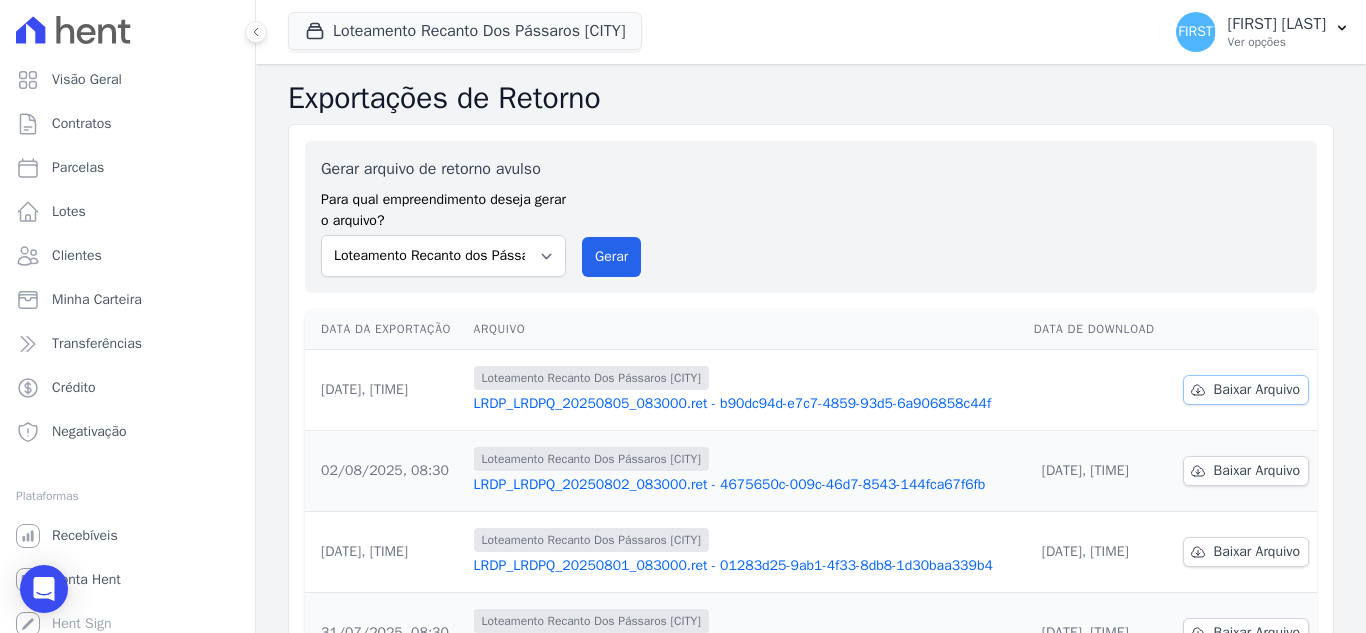 click on "Baixar Arquivo" at bounding box center [1257, 390] 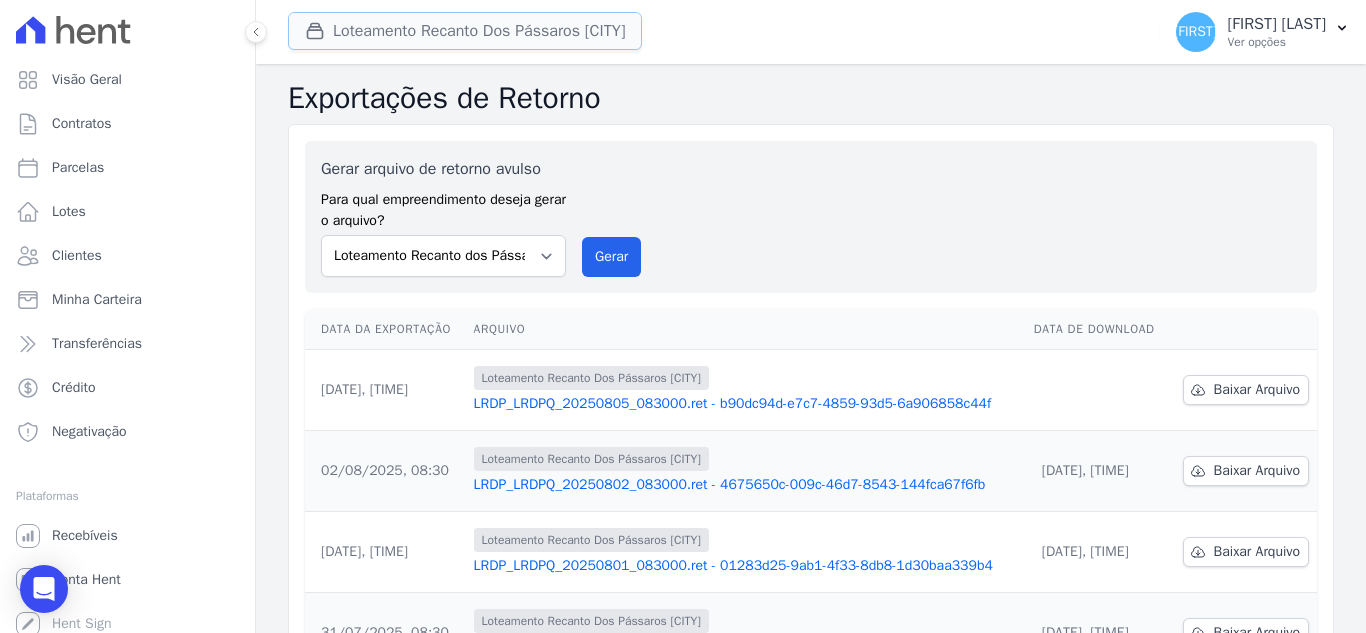 click on "Loteamento Recanto Dos Pássaros [CITY]" at bounding box center [465, 31] 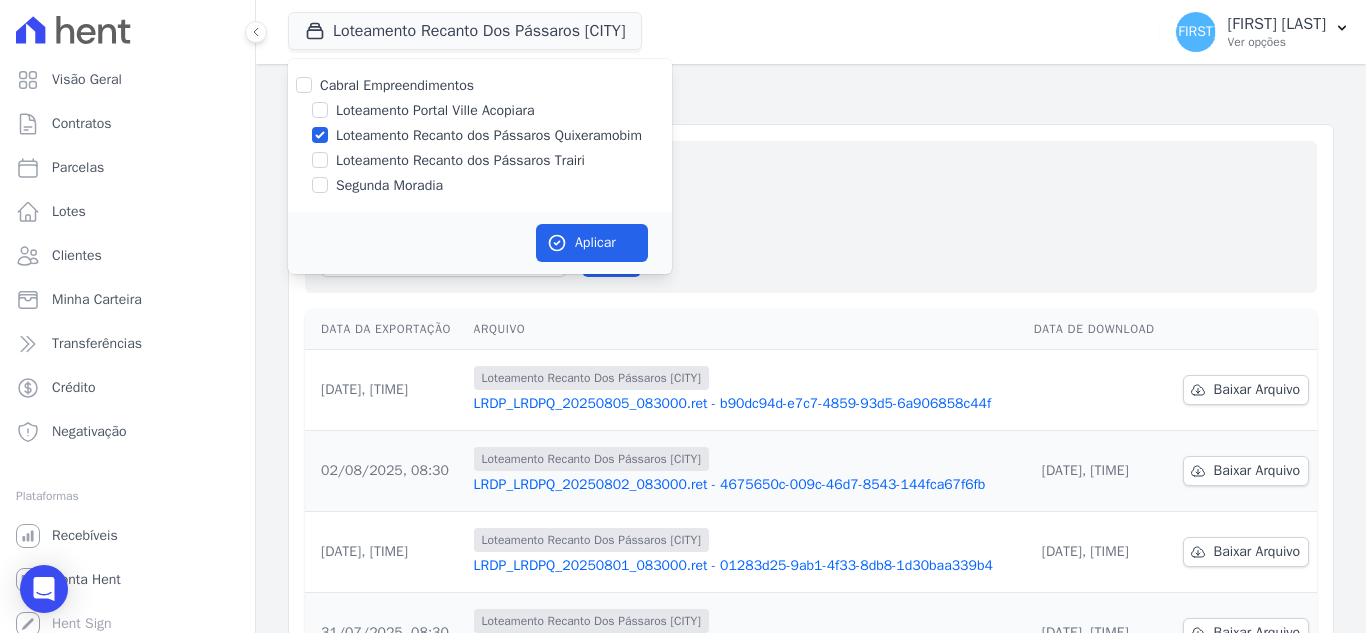 click on "Loteamento Recanto dos Pássaros Quixeramobim" at bounding box center (489, 135) 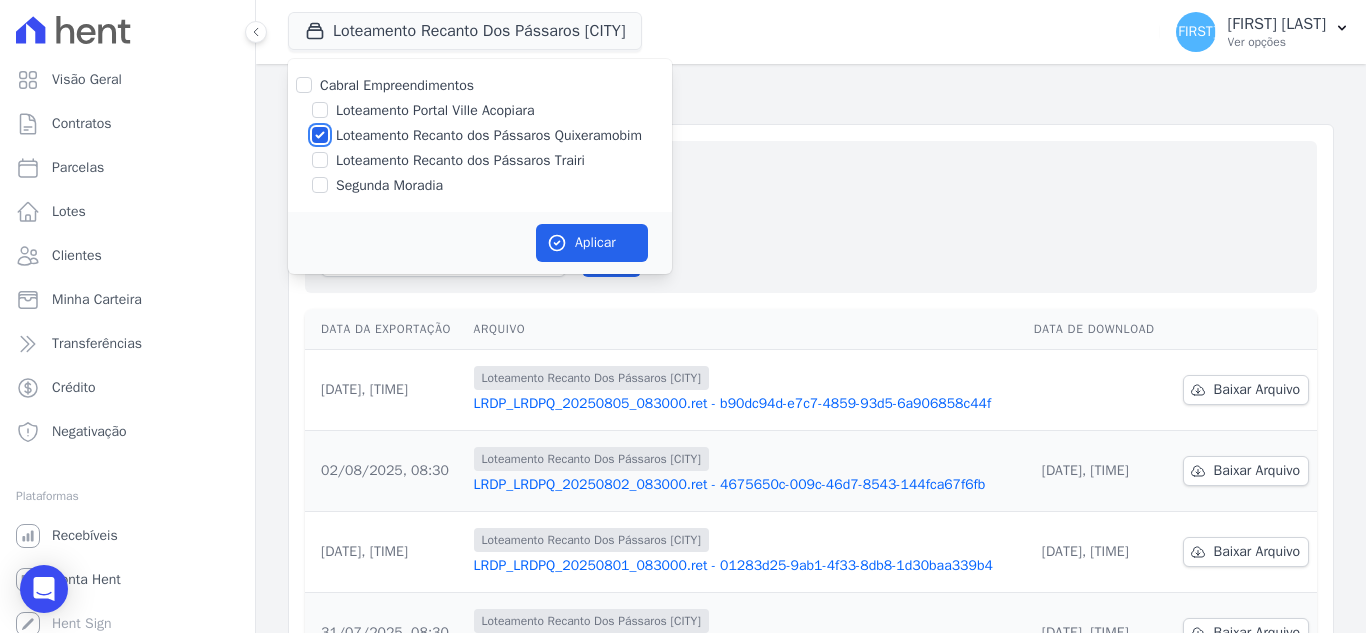 click on "Loteamento Recanto dos Pássaros Quixeramobim" at bounding box center (320, 135) 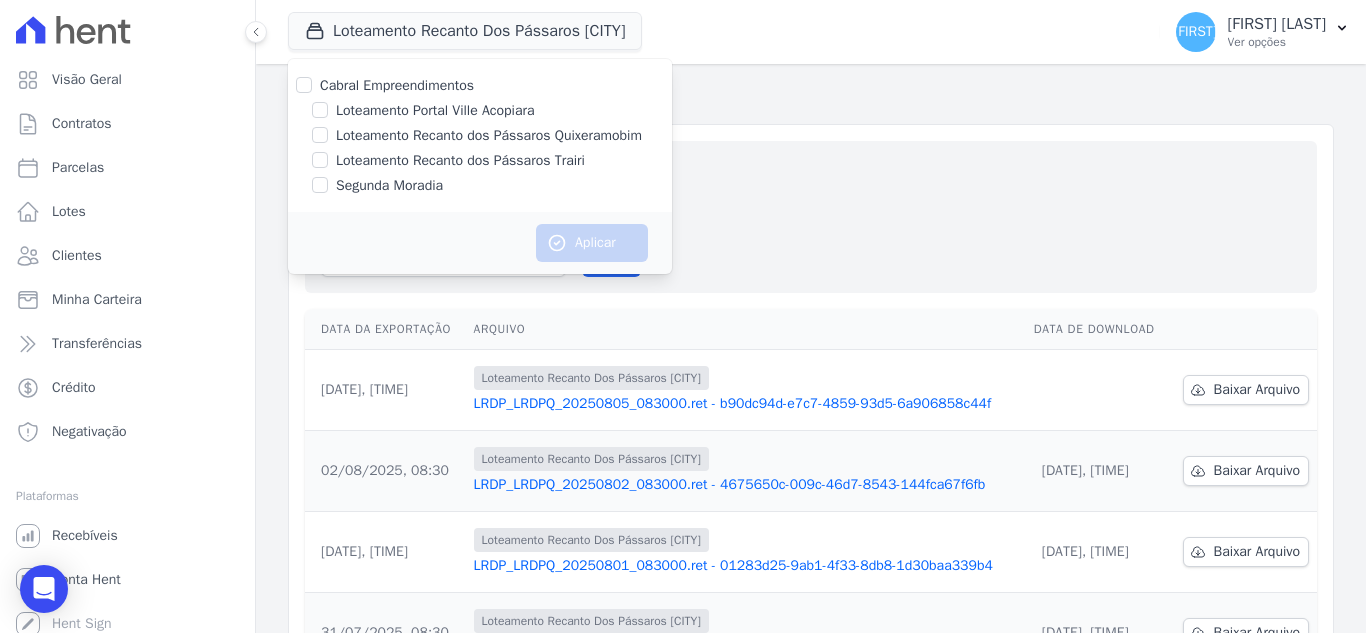click on "Loteamento Recanto dos Pássaros Trairi" at bounding box center [460, 160] 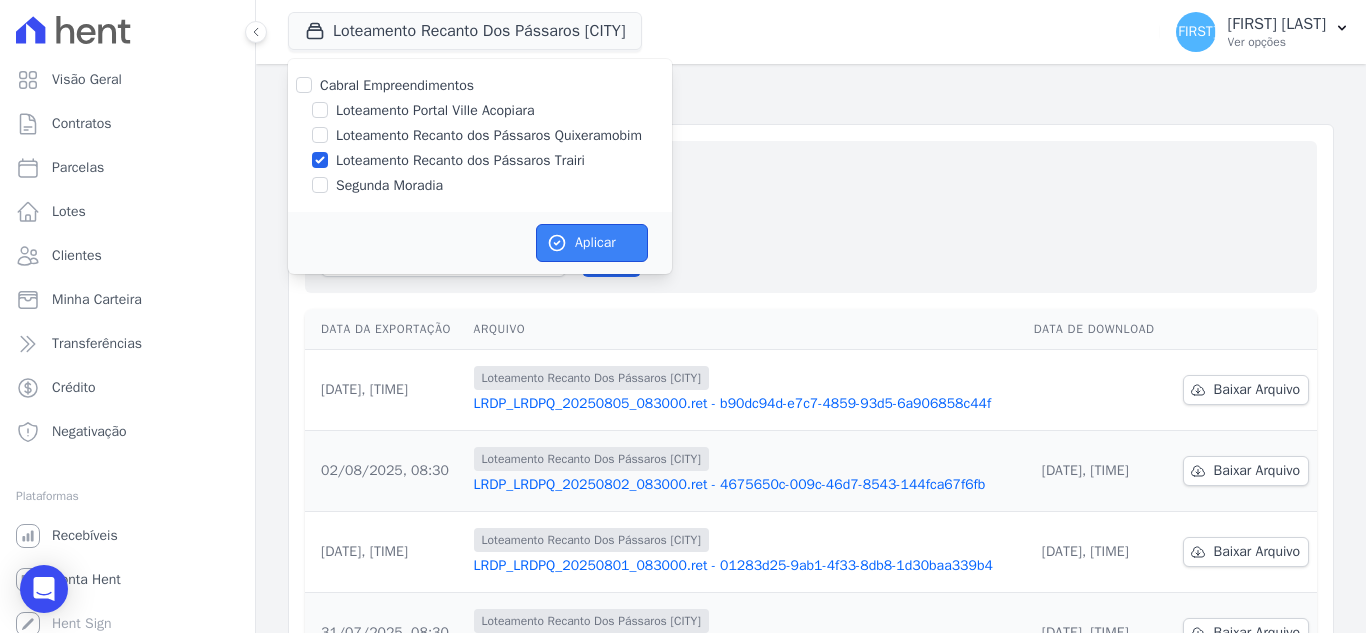 click on "Aplicar" at bounding box center [592, 243] 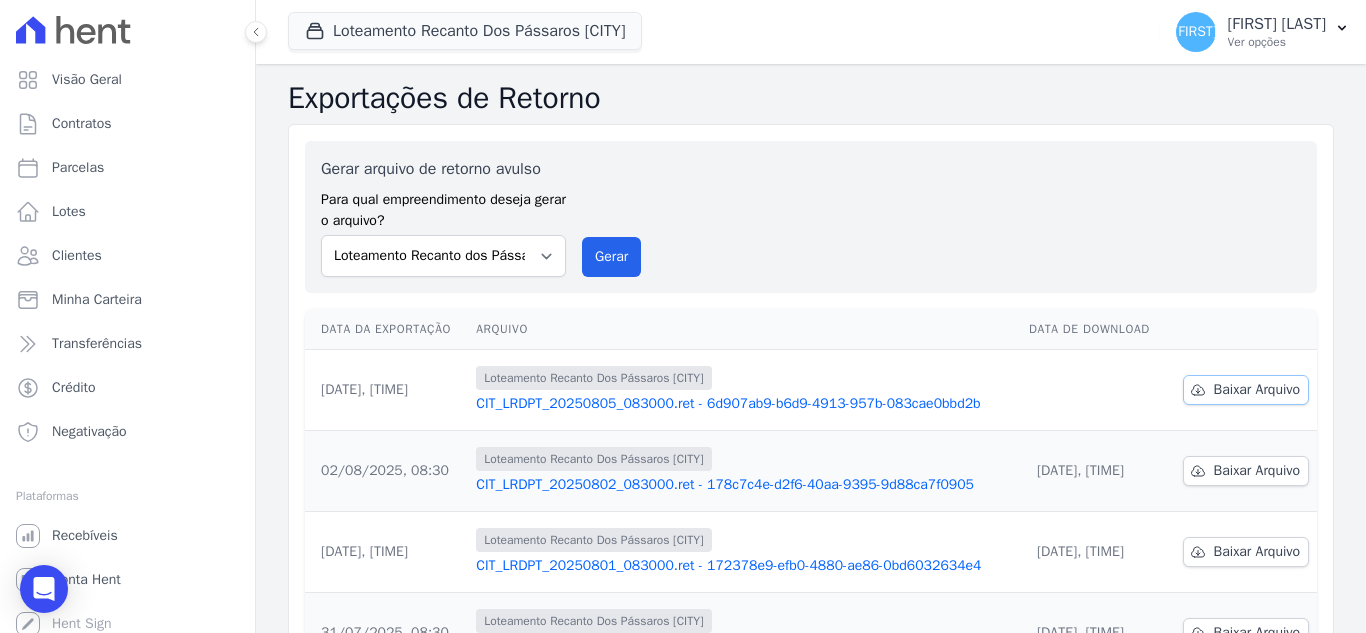 click on "Baixar Arquivo" at bounding box center (1257, 390) 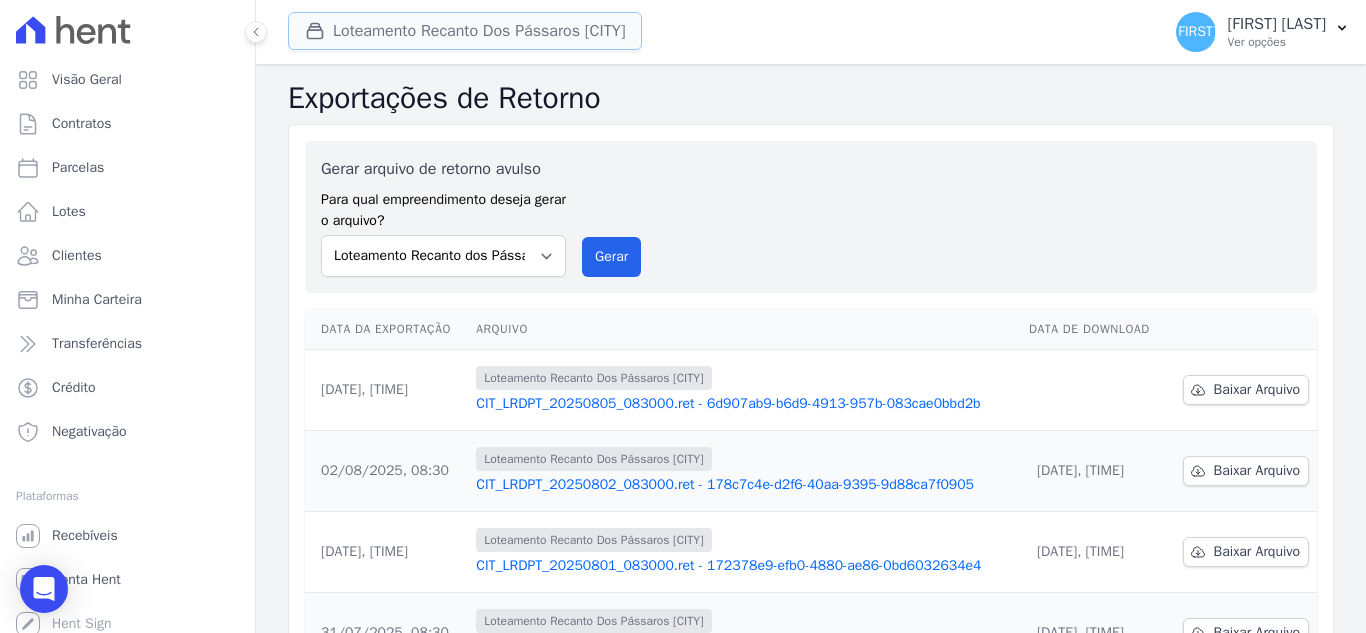 click on "Loteamento Recanto Dos Pássaros [CITY]" at bounding box center [465, 31] 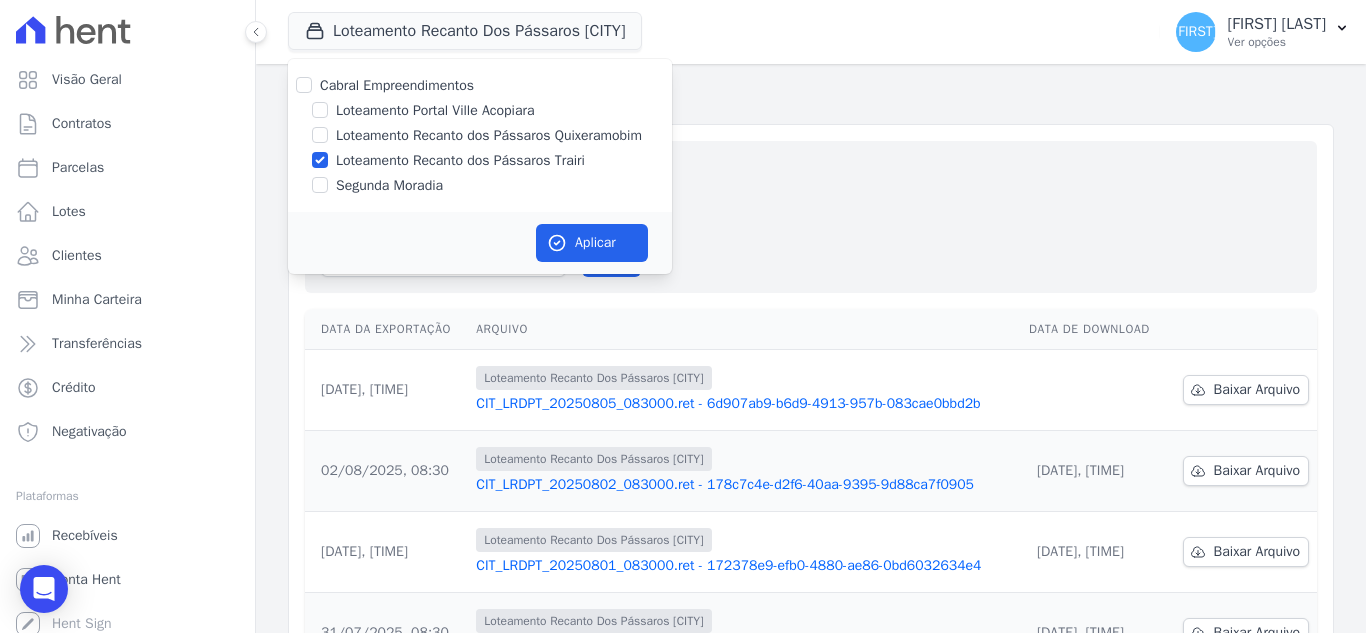 click on "Loteamento Recanto dos Pássaros Trairi" at bounding box center (460, 160) 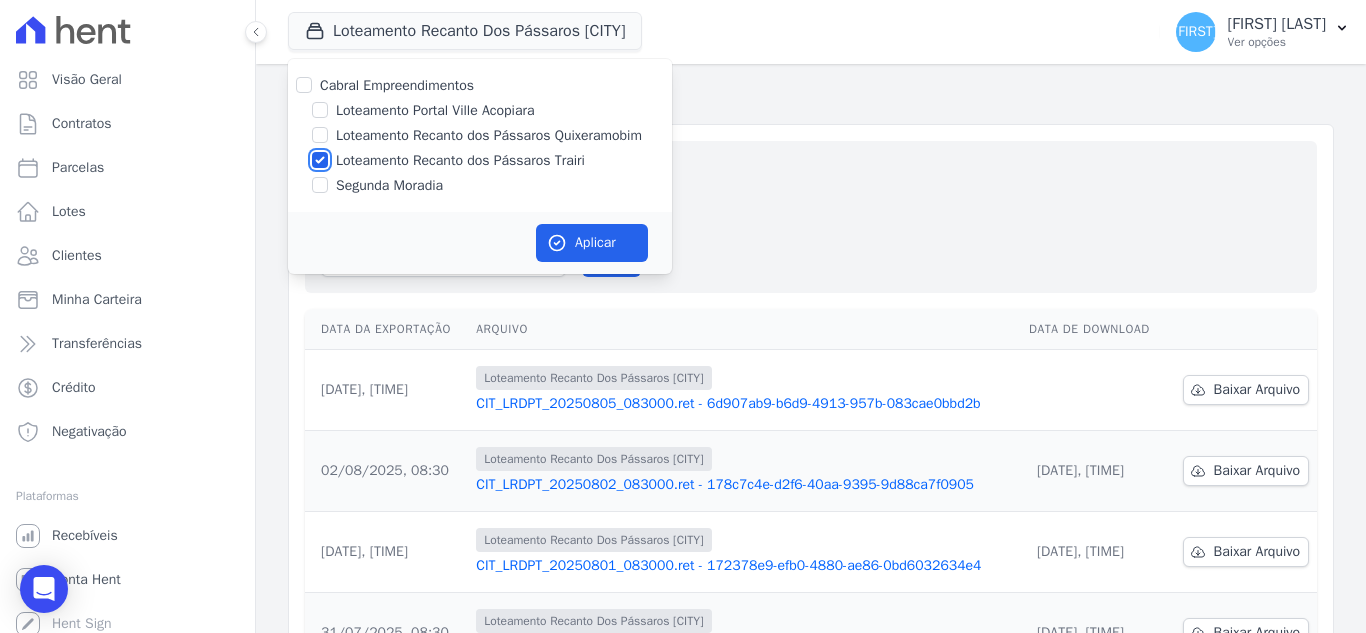 checkbox on "false" 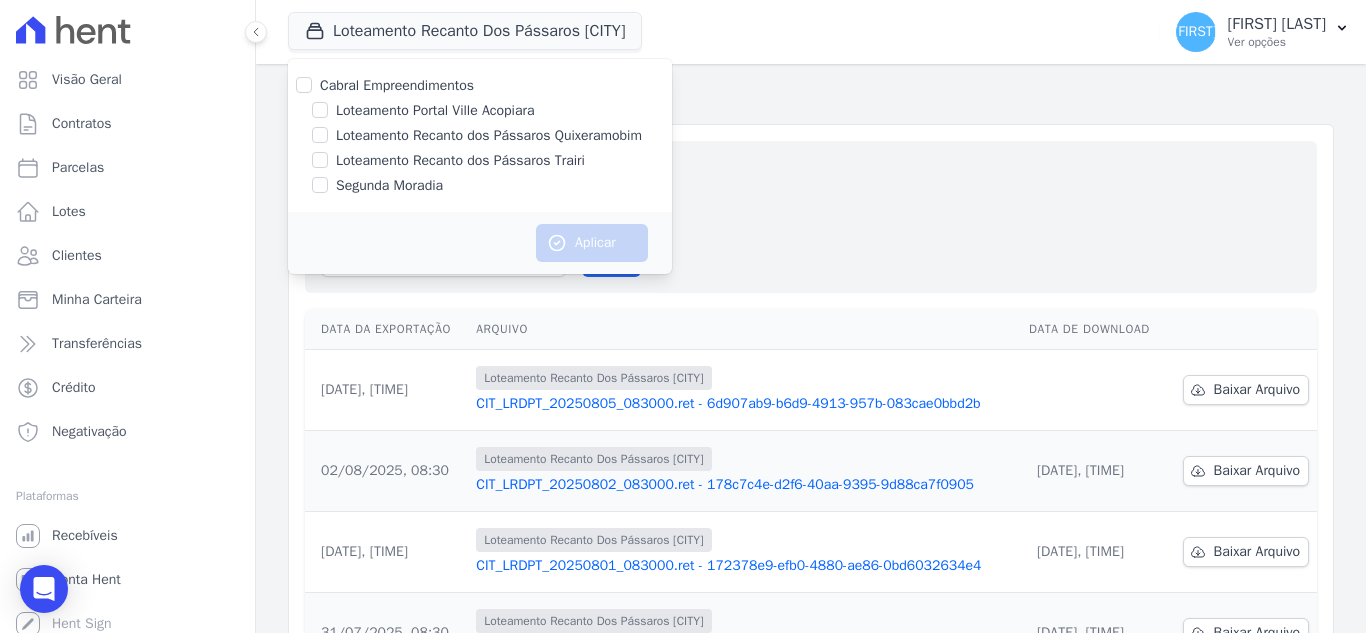 click on "Segunda Moradia" at bounding box center (389, 185) 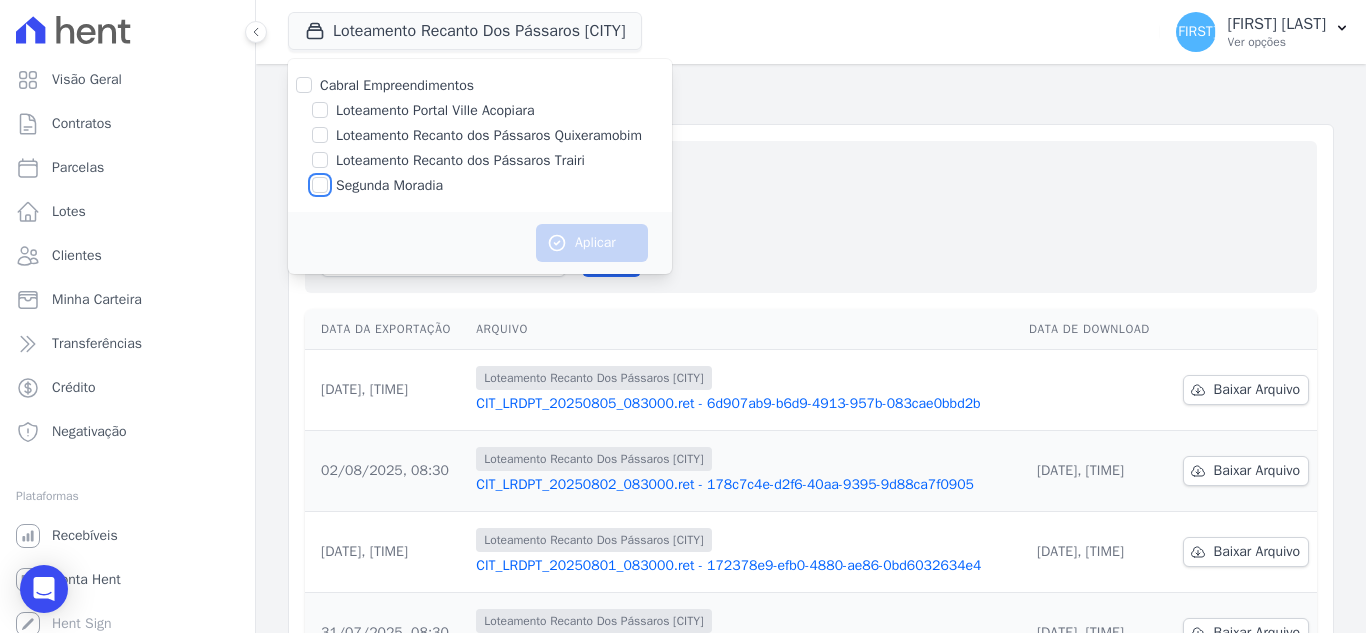 checkbox on "true" 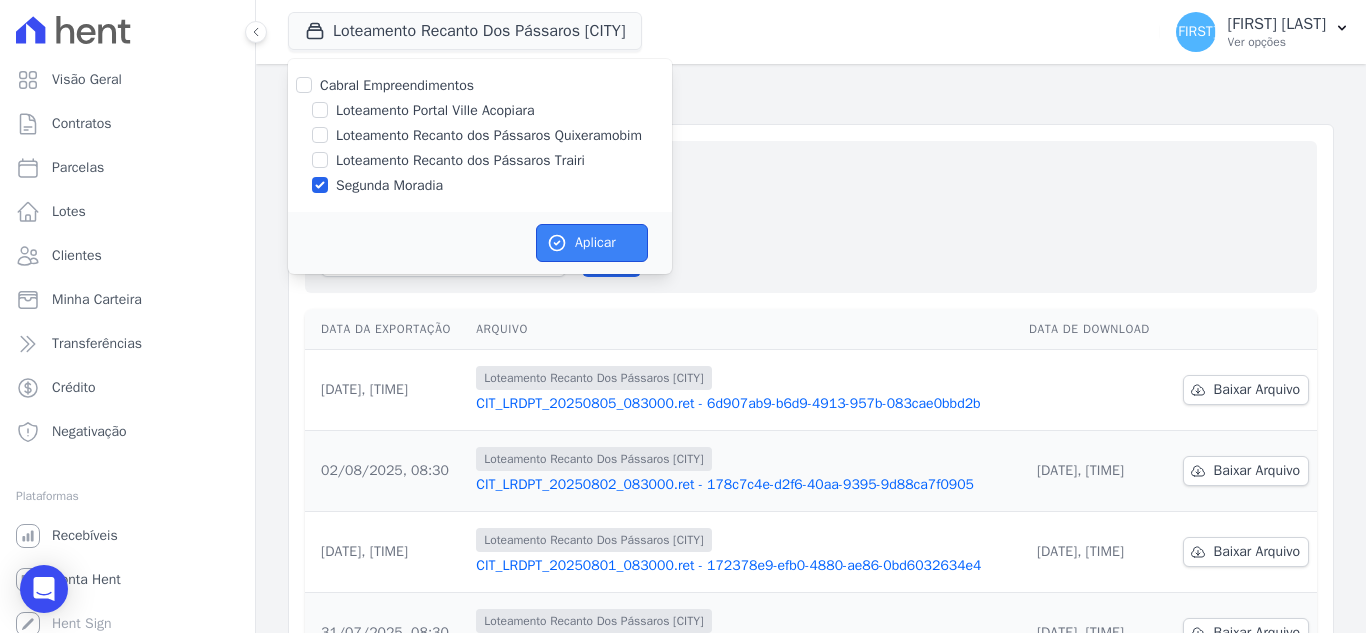 click on "Aplicar" at bounding box center (592, 243) 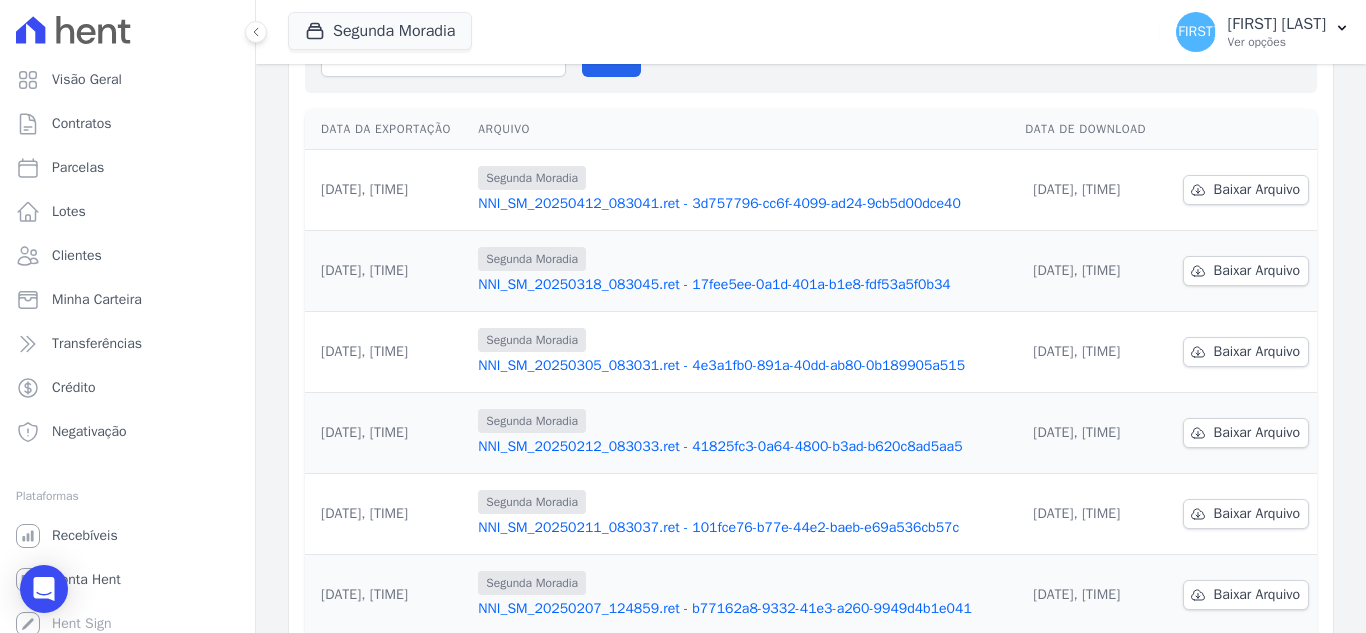 scroll, scrollTop: 0, scrollLeft: 0, axis: both 